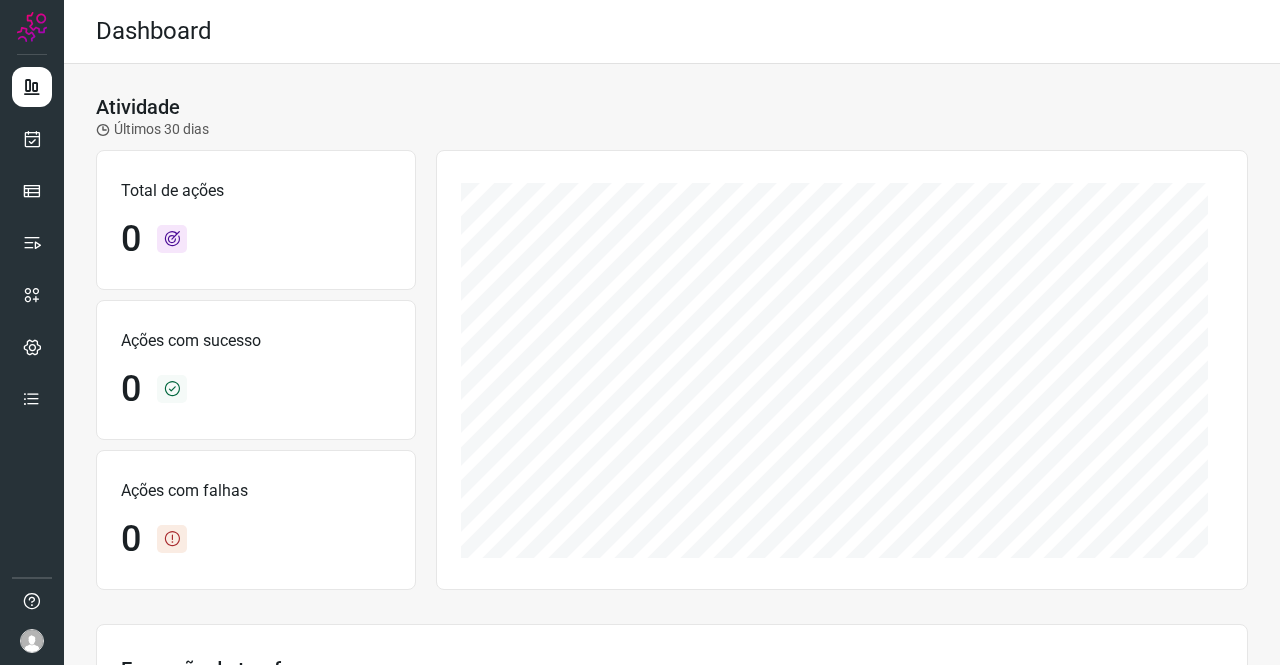 scroll, scrollTop: 0, scrollLeft: 0, axis: both 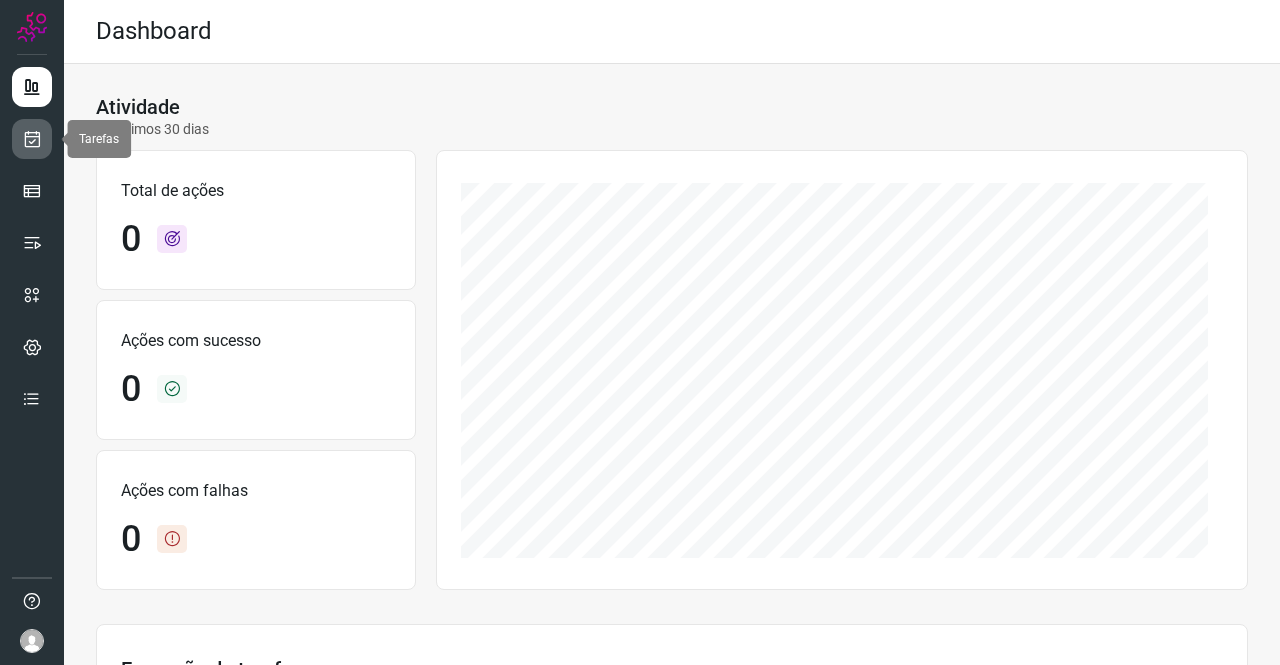 click at bounding box center [32, 139] 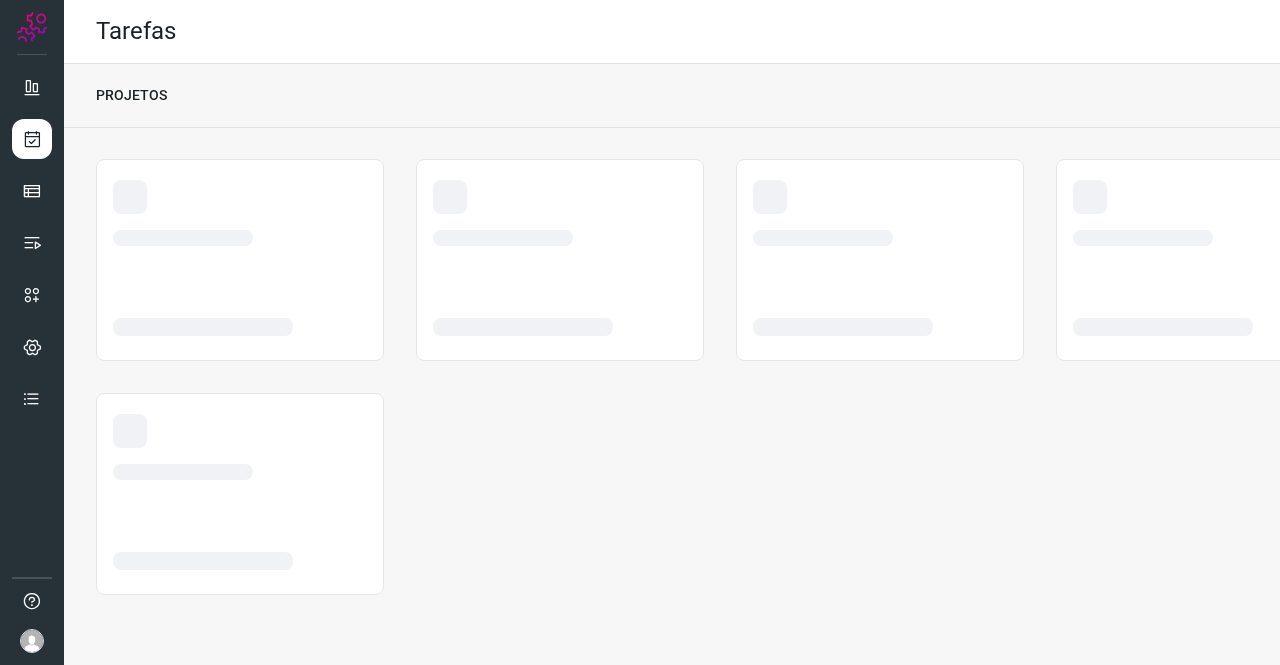 scroll, scrollTop: 0, scrollLeft: 0, axis: both 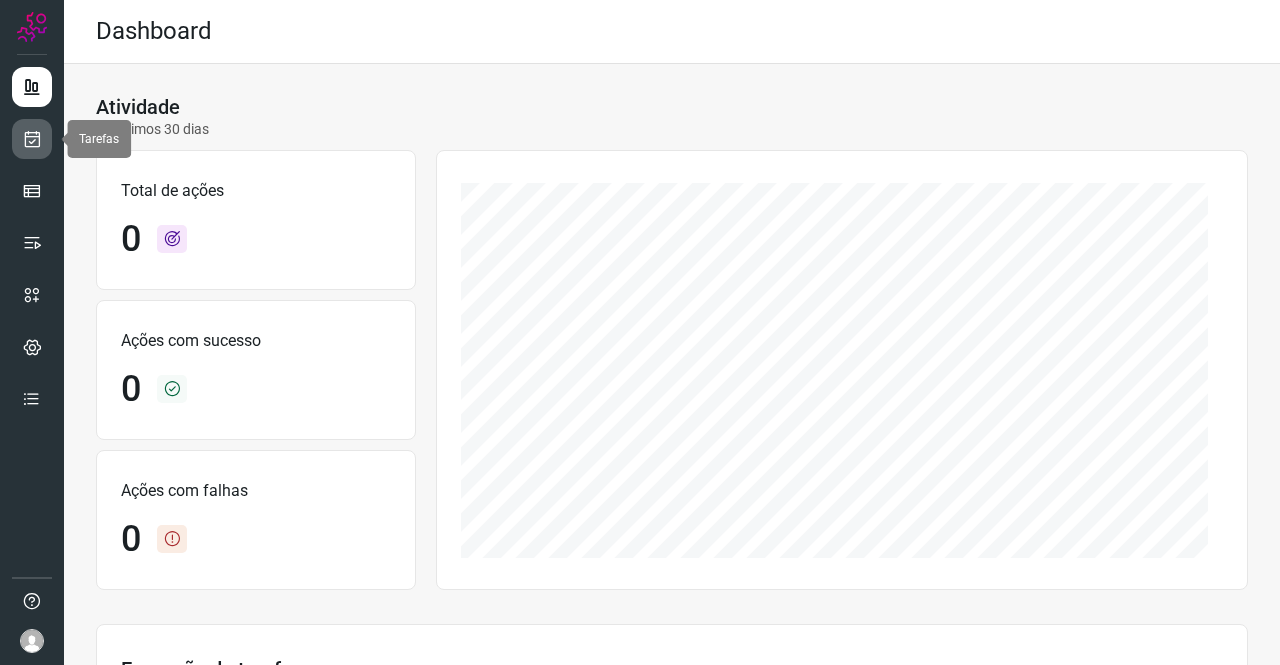 click at bounding box center [32, 139] 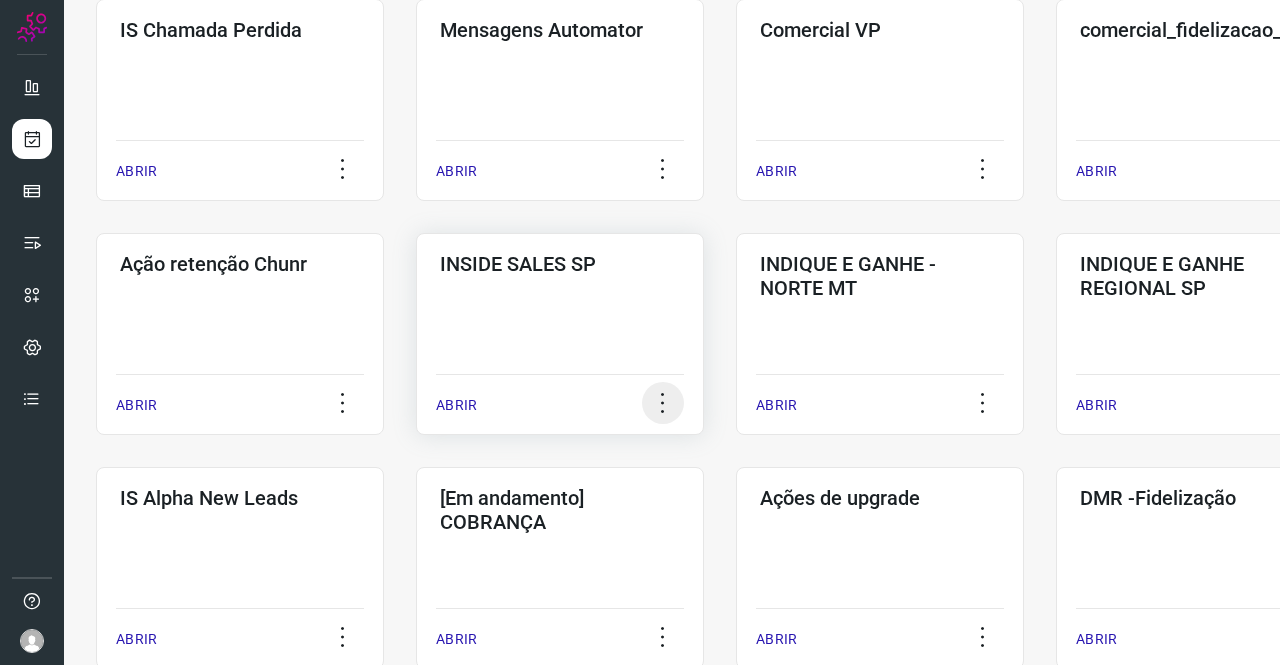 scroll, scrollTop: 400, scrollLeft: 0, axis: vertical 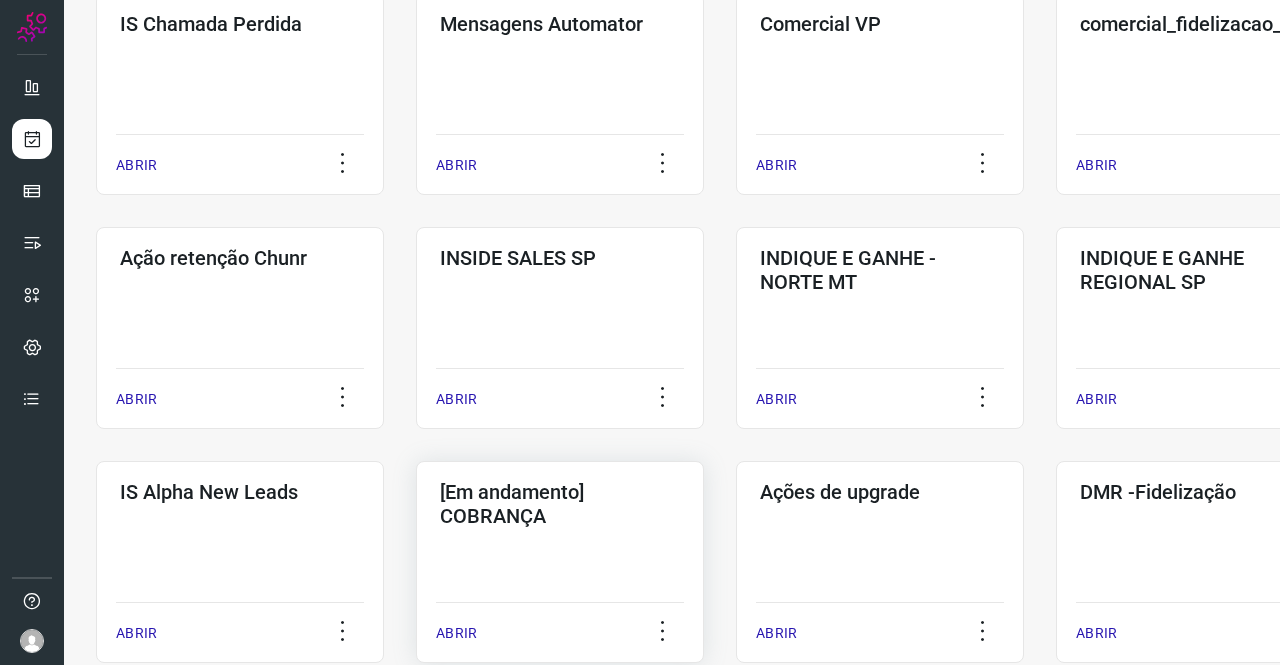 click on "[Em andamento] COBRANÇA" at bounding box center (560, 504) 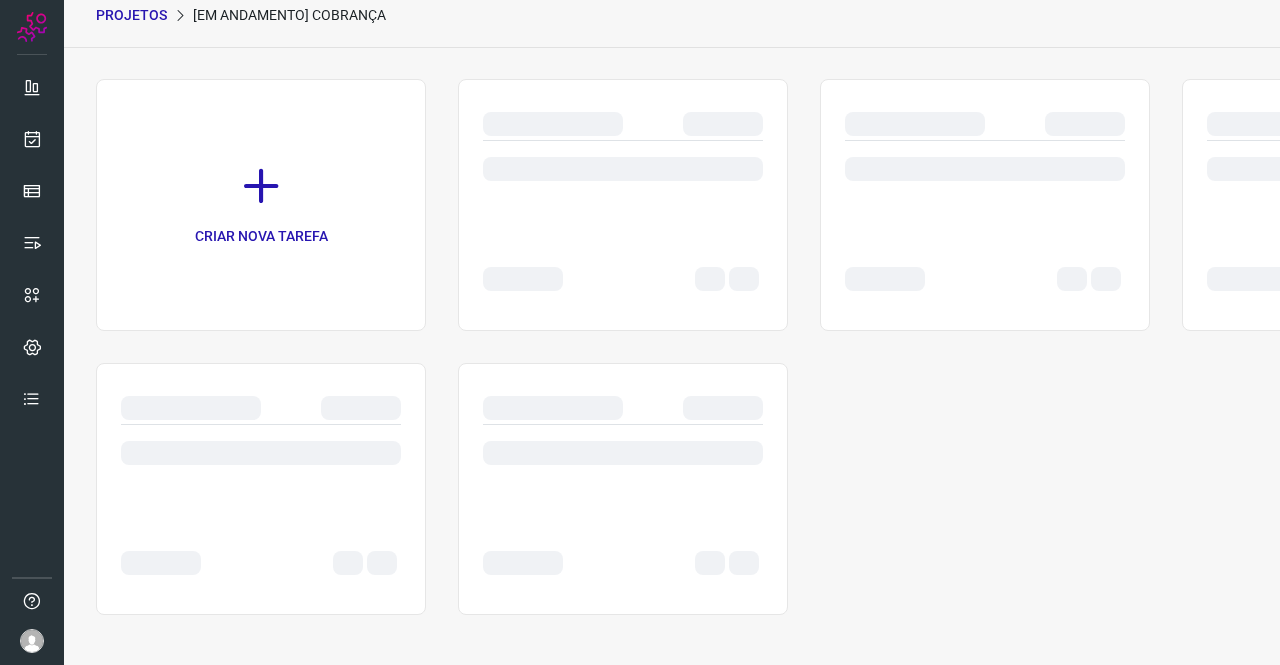 scroll, scrollTop: 80, scrollLeft: 0, axis: vertical 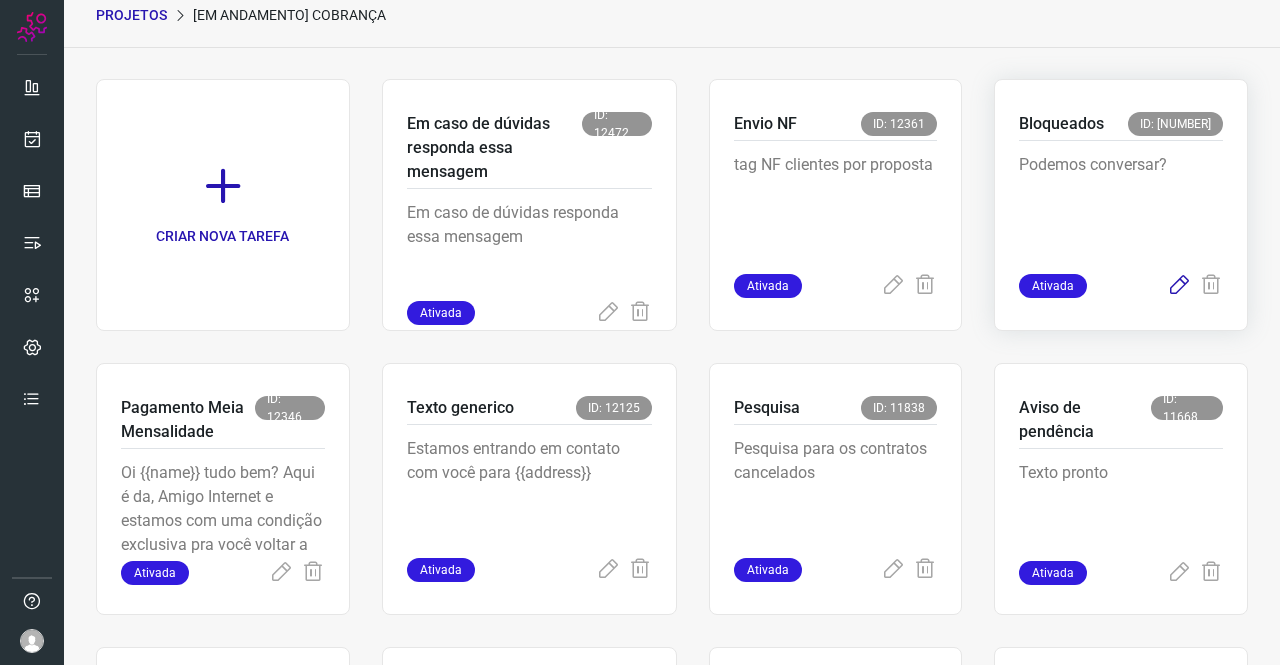 click at bounding box center [1179, 286] 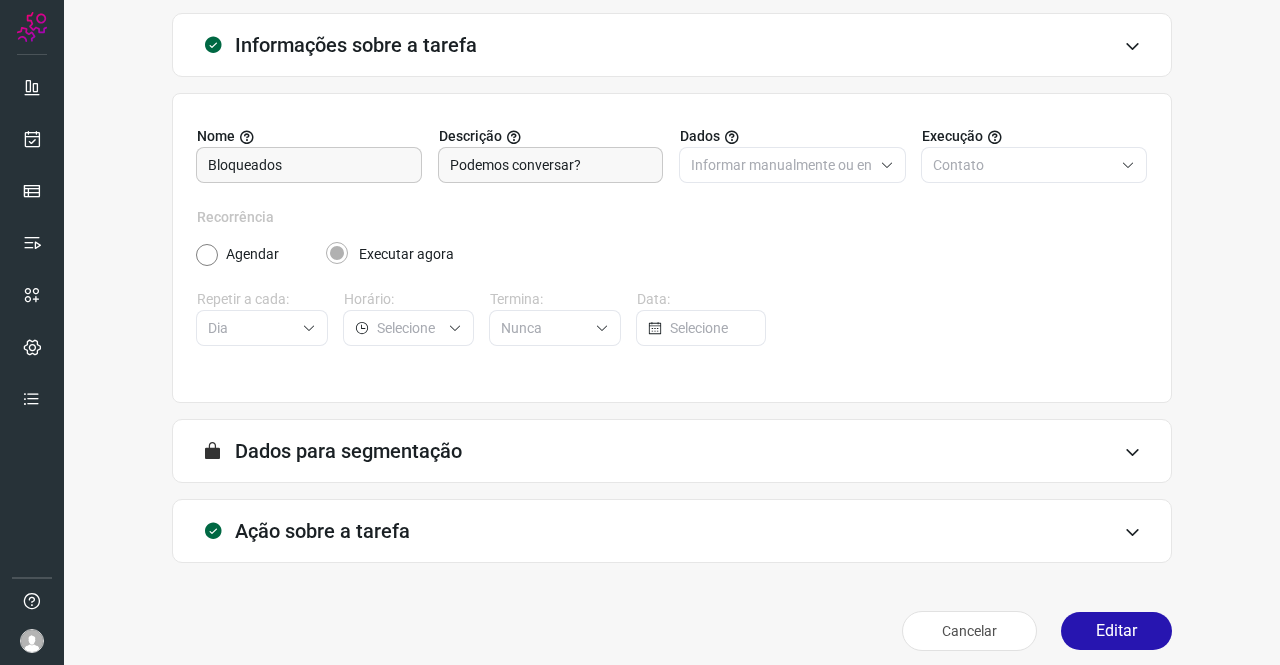 scroll, scrollTop: 115, scrollLeft: 0, axis: vertical 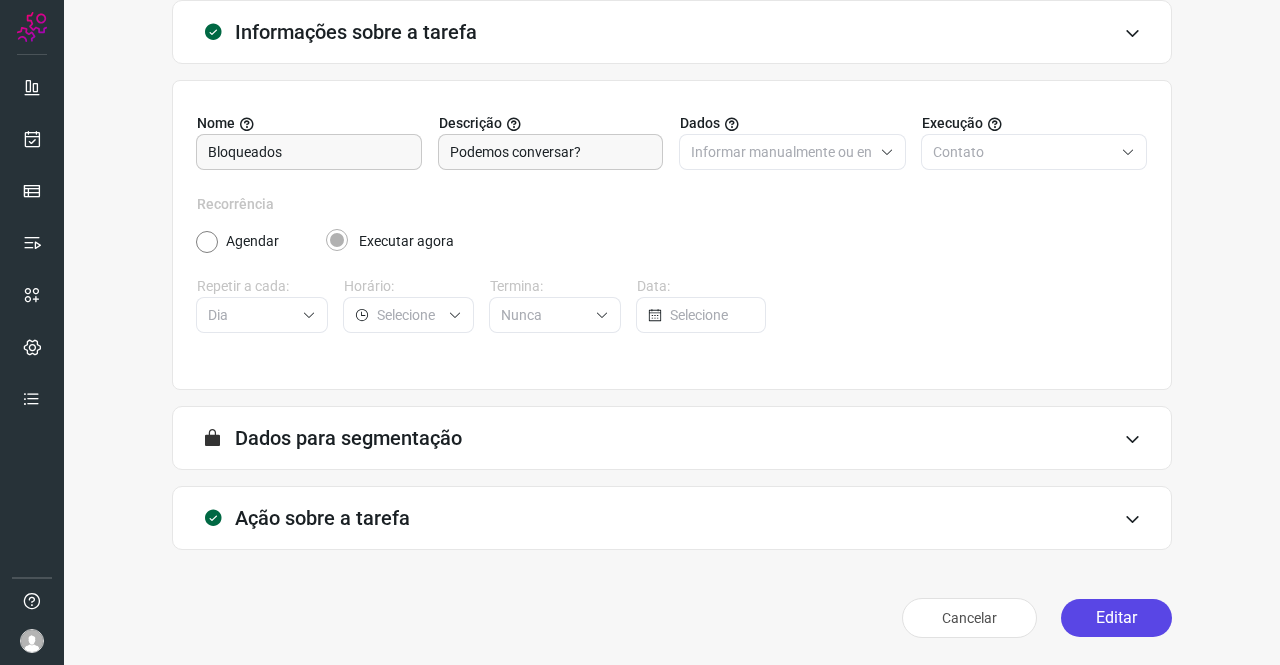 click on "Editar" at bounding box center (1116, 618) 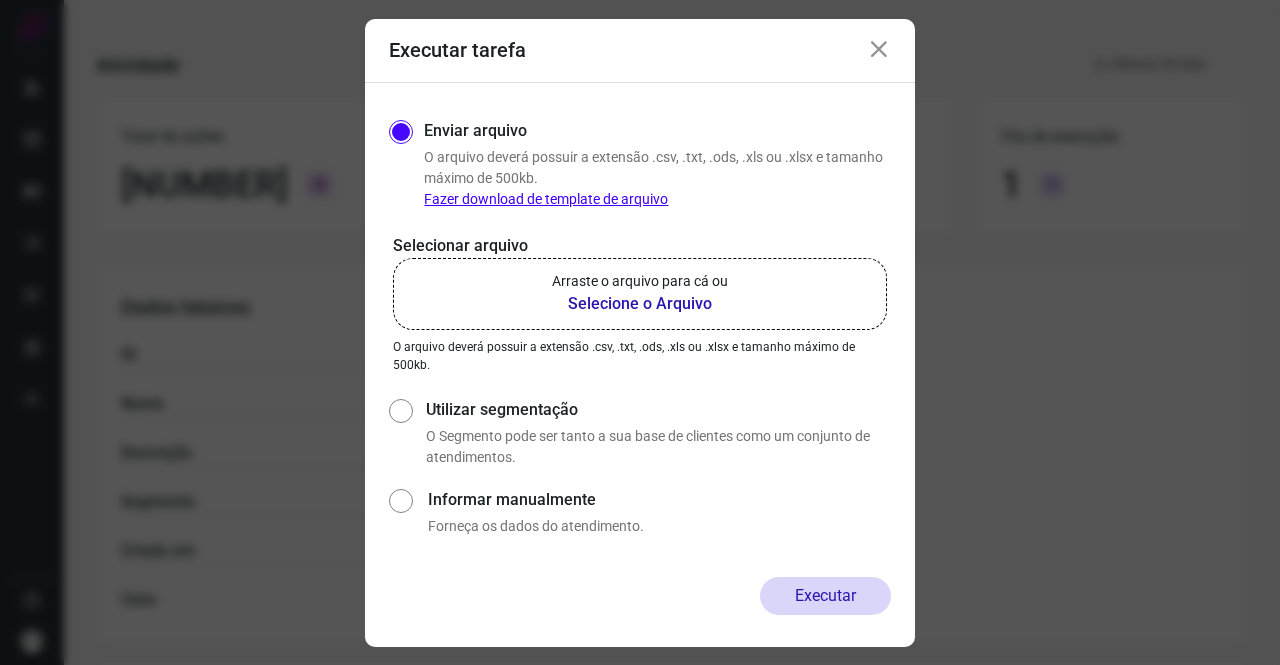click on "Selecione o Arquivo" at bounding box center (640, 304) 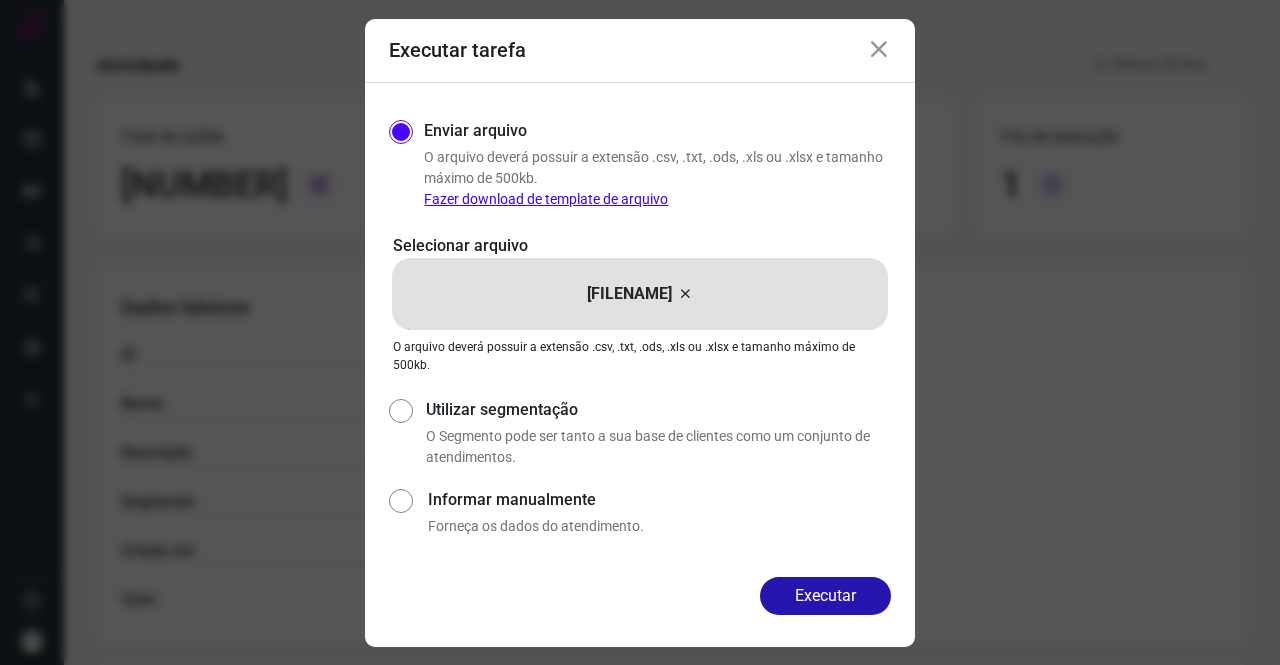 click on "Executar" at bounding box center (825, 596) 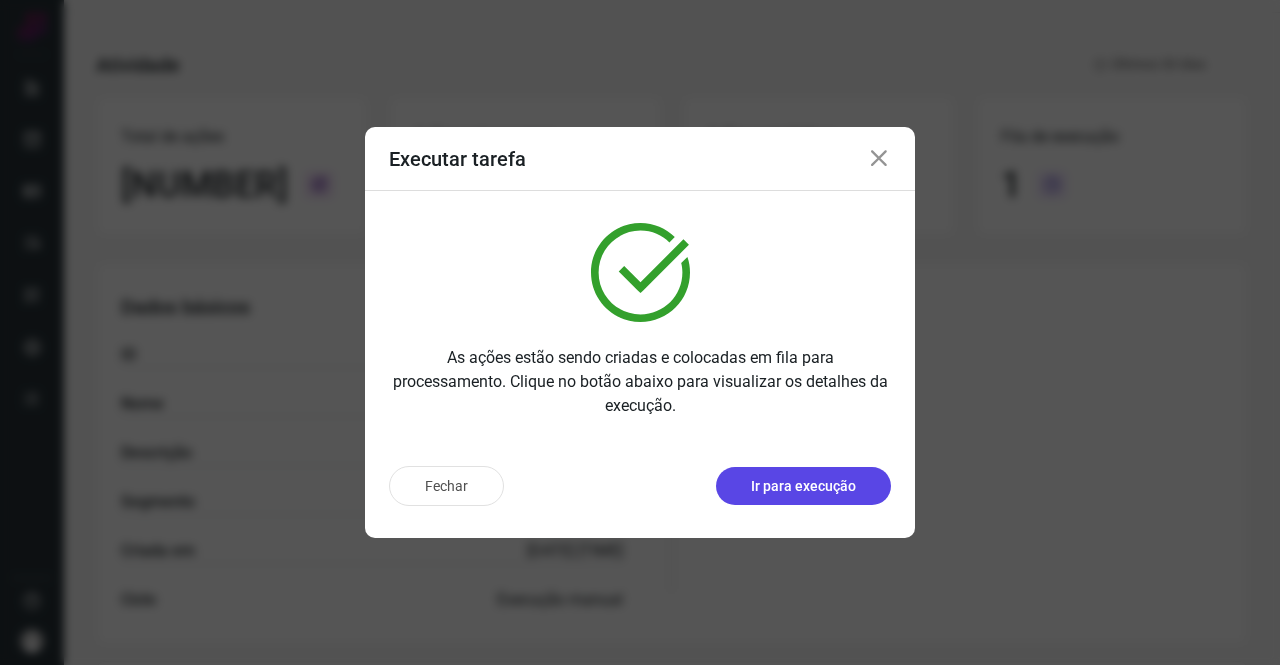click on "Ir para execução" at bounding box center (803, 486) 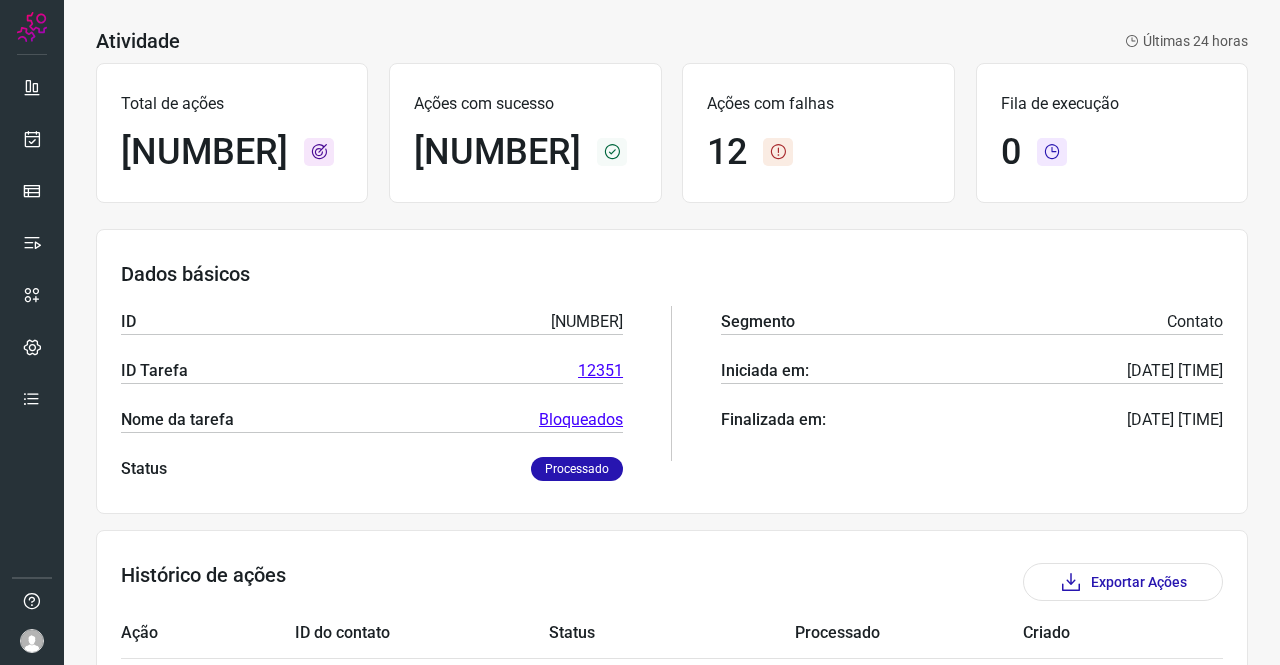 scroll, scrollTop: 0, scrollLeft: 0, axis: both 